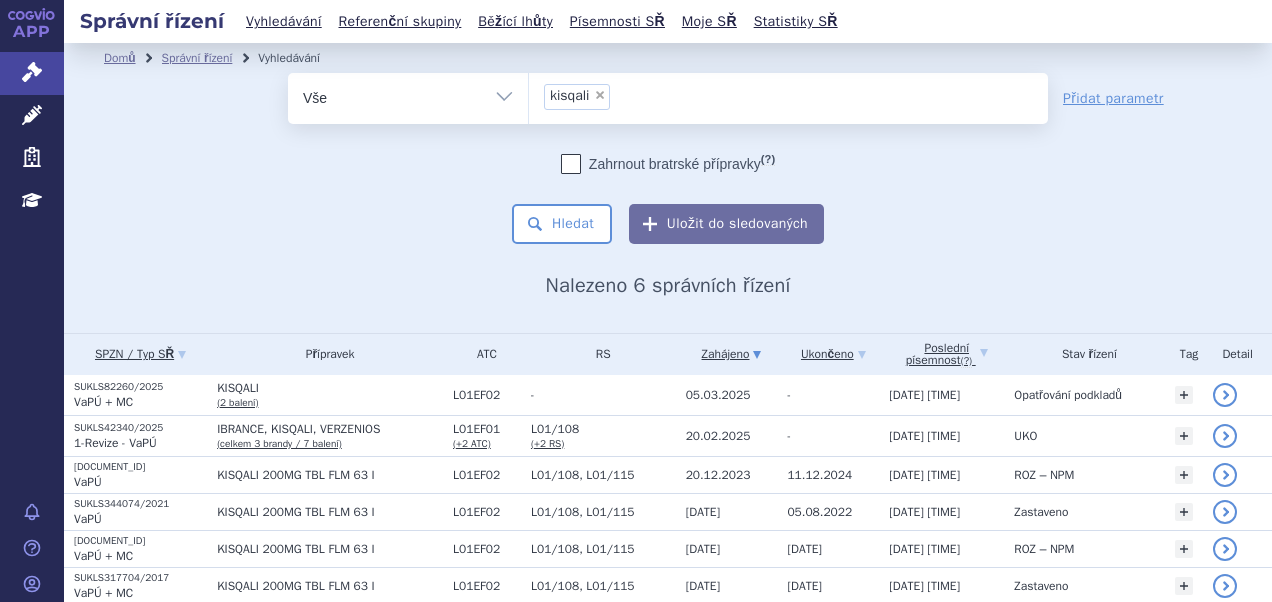 scroll, scrollTop: 0, scrollLeft: 0, axis: both 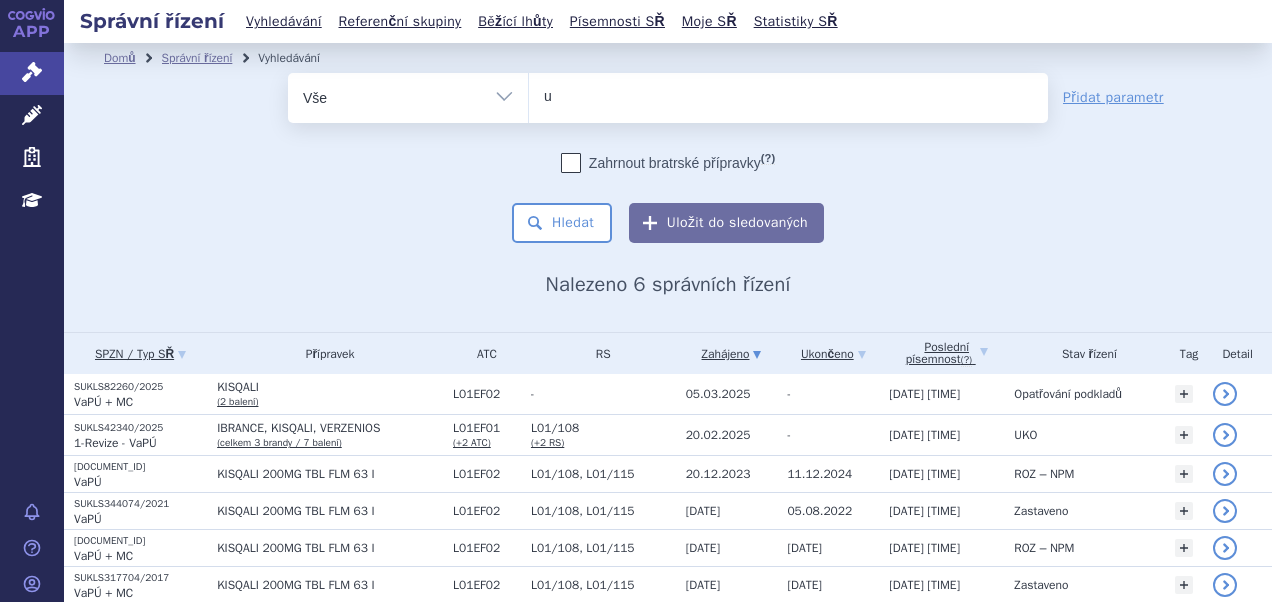 type on "um" 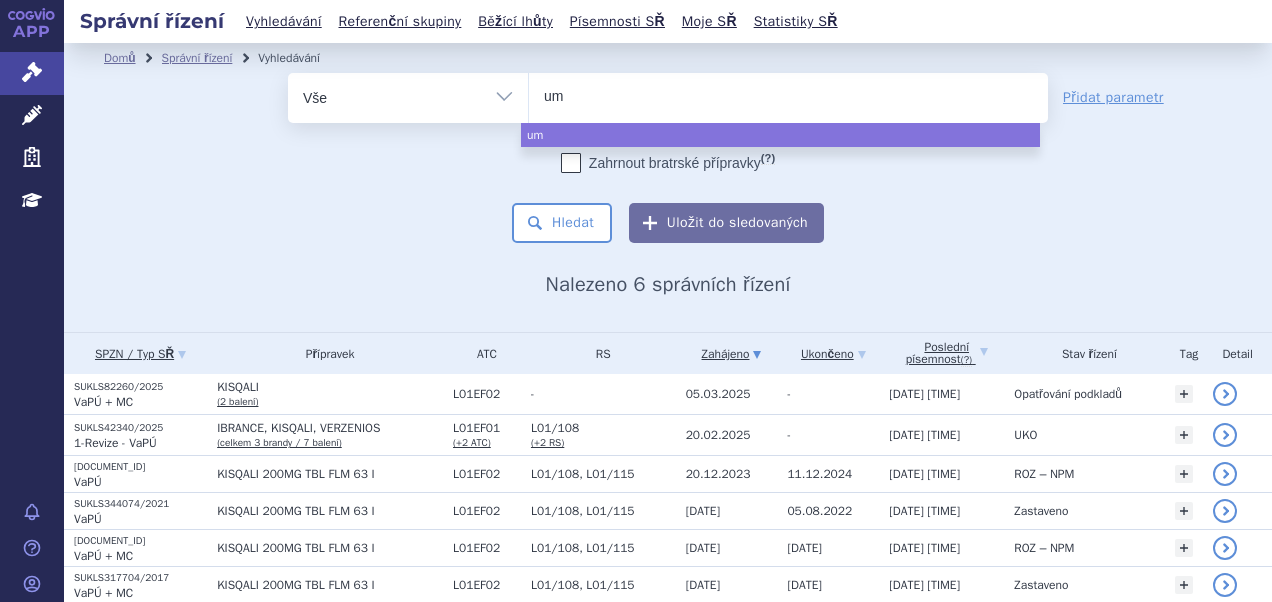 type on "umu" 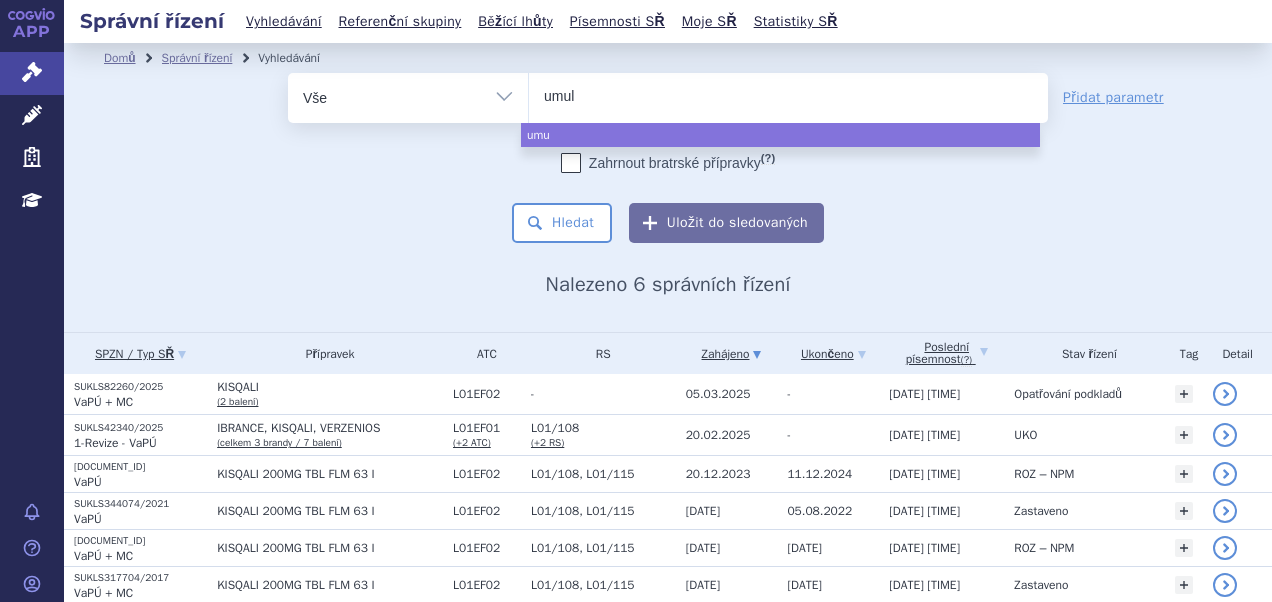 type on "umuld" 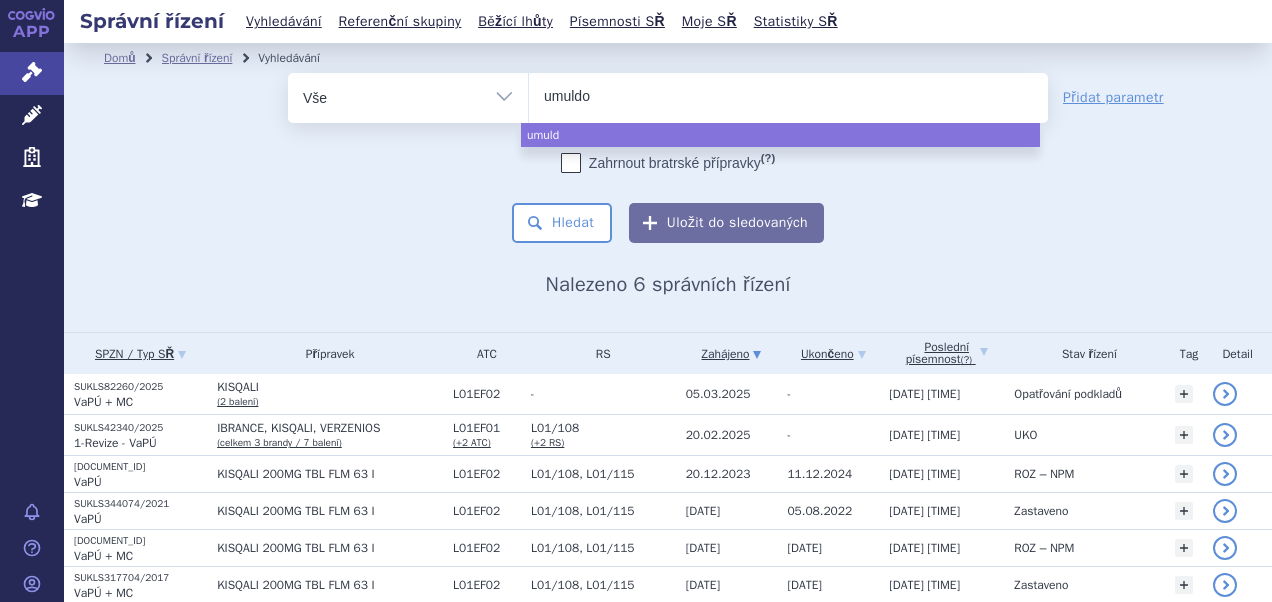 type on "umuldos" 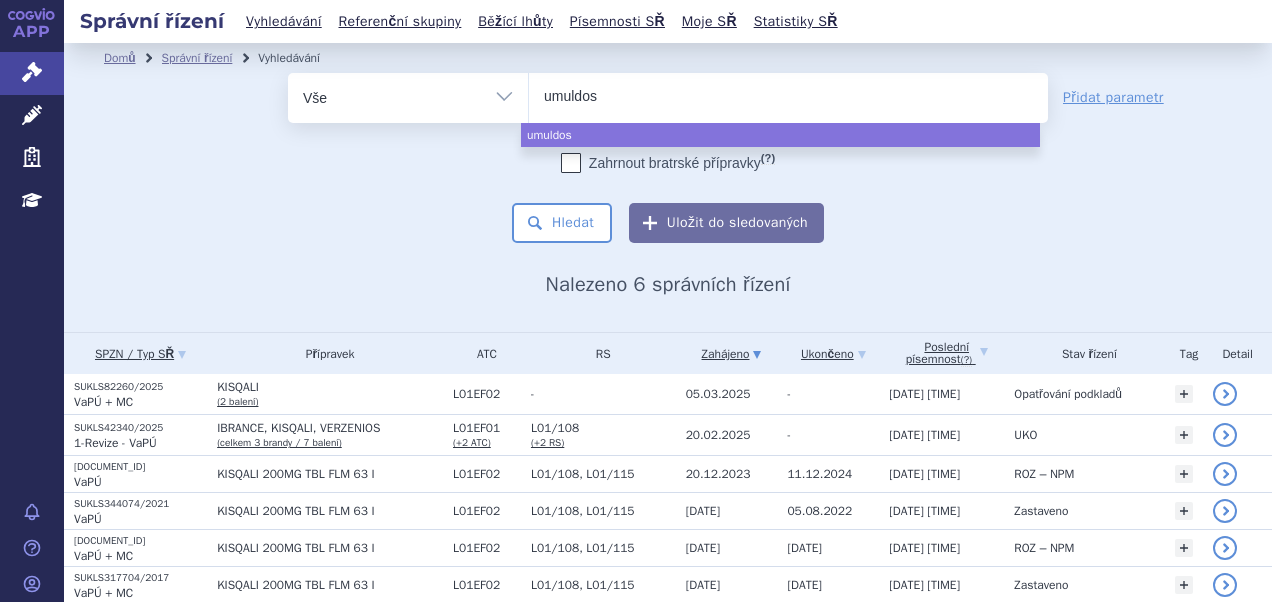 type on "umuldo" 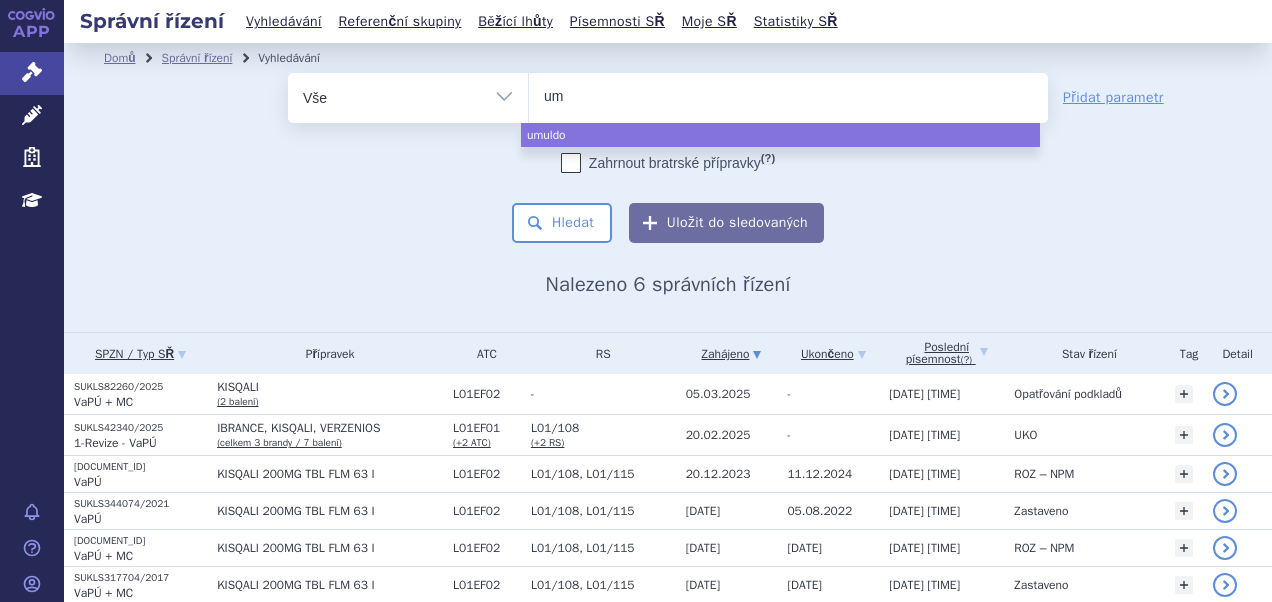 type on "u" 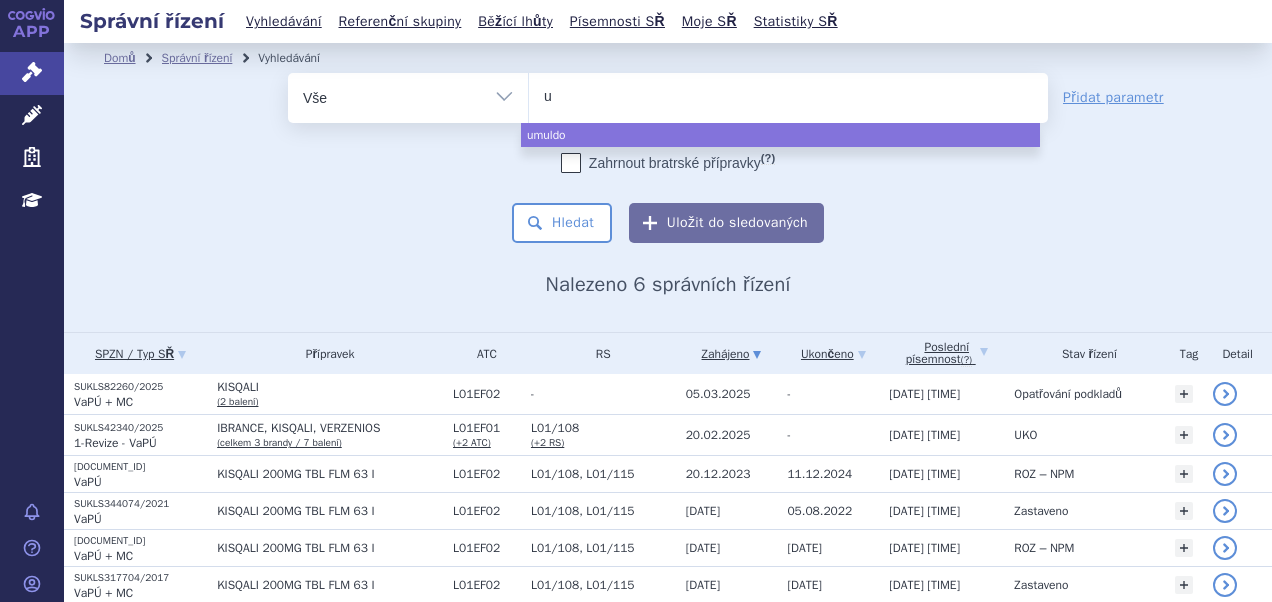 type 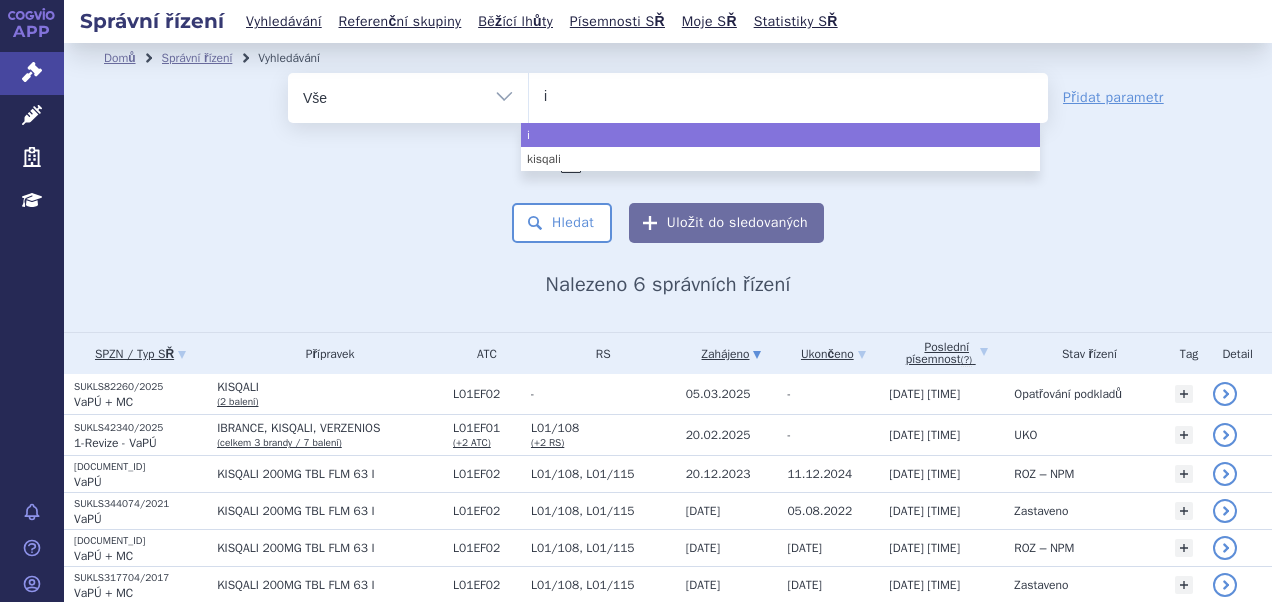 type on "im" 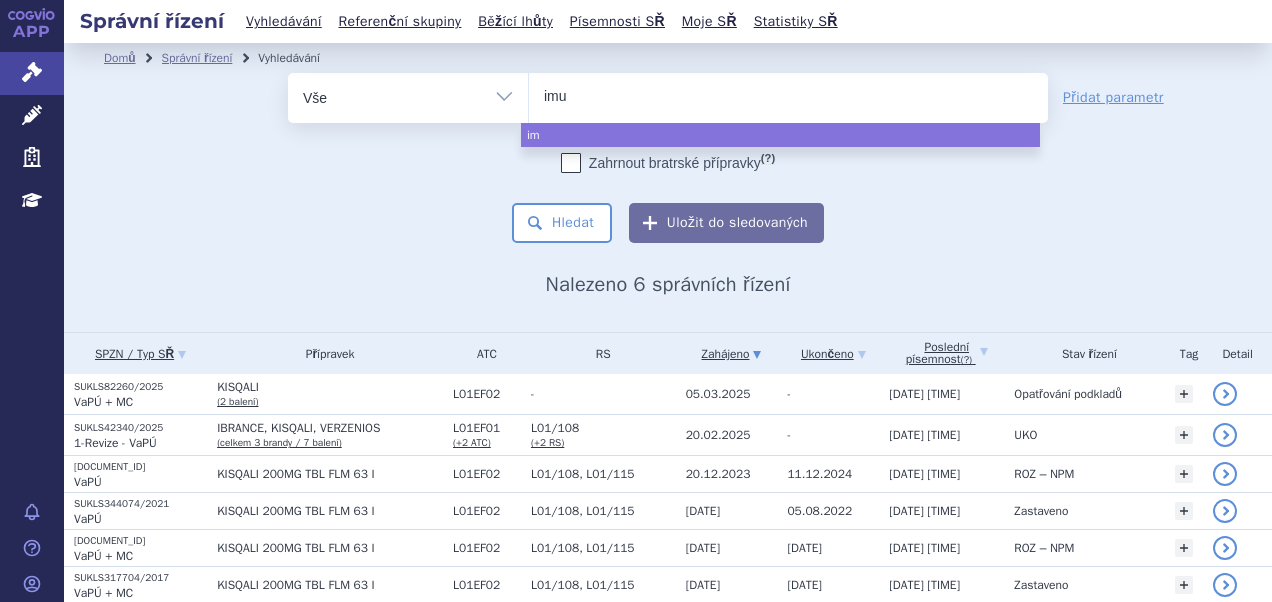 type on "imul" 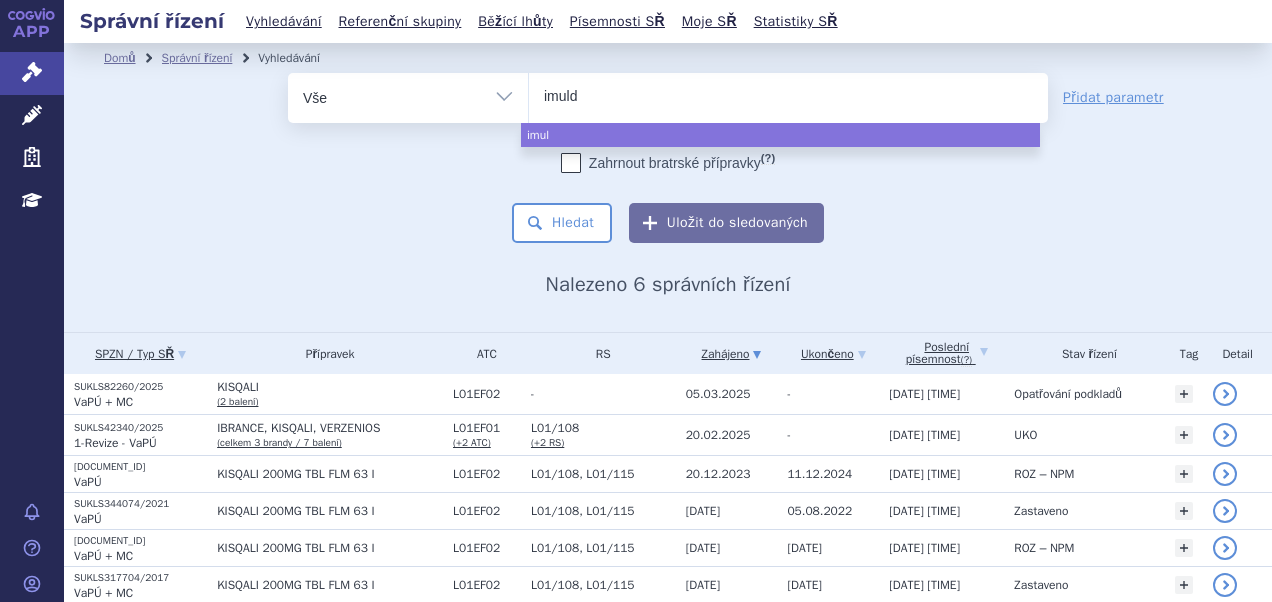 type on "imuldo" 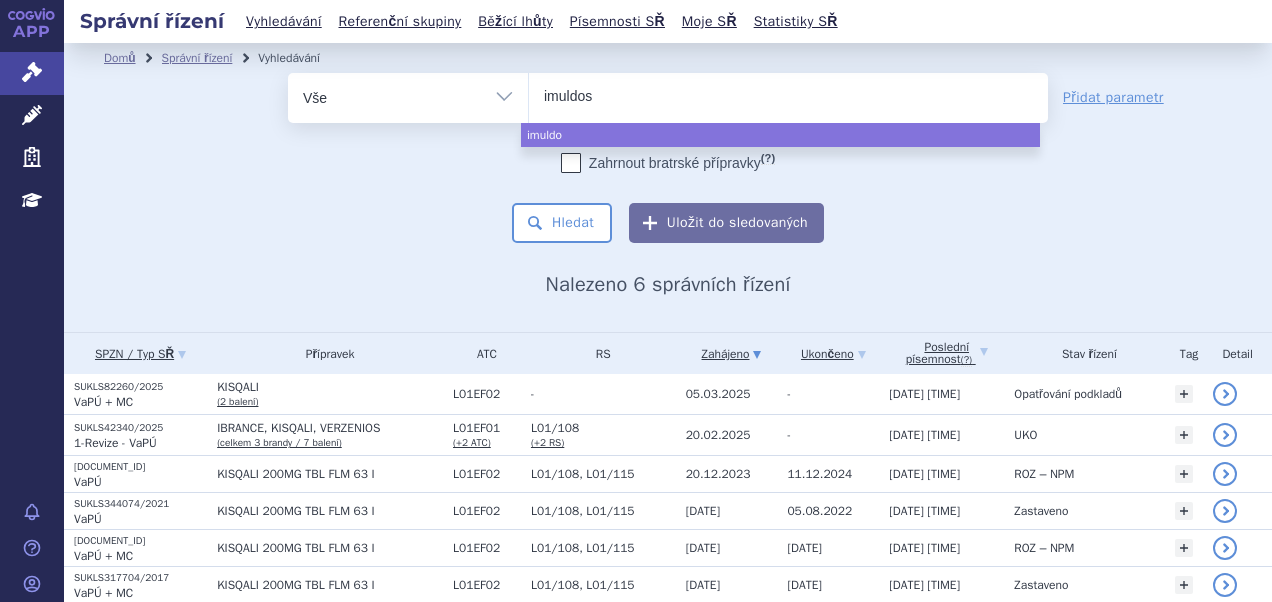 type on "imuldosa" 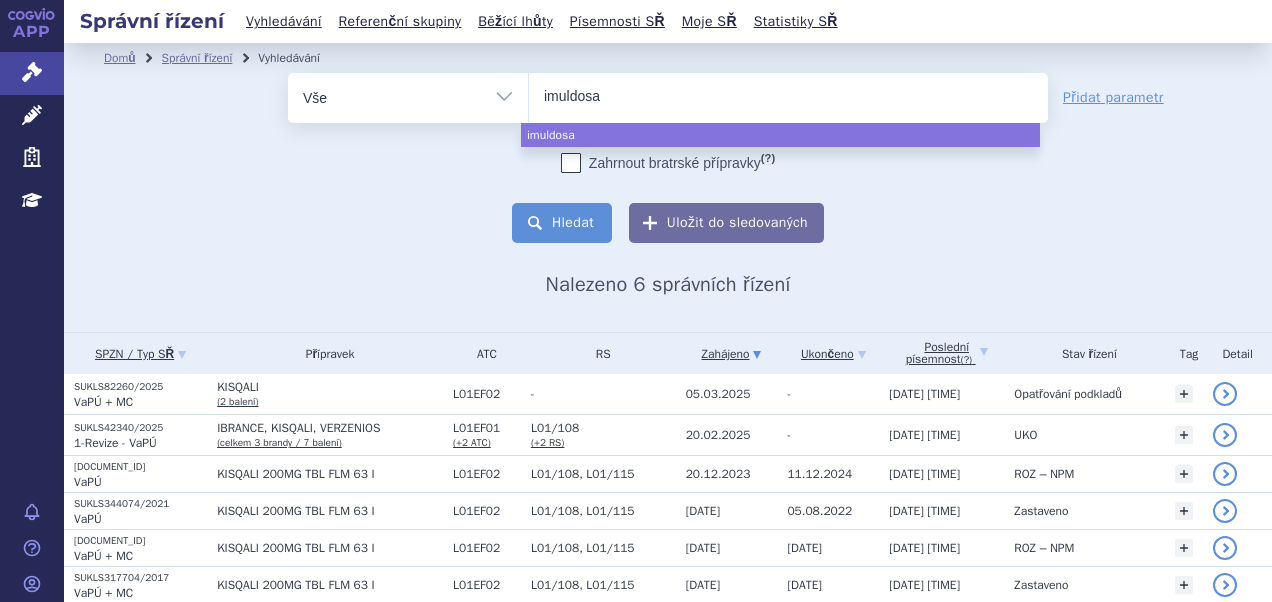 select on "imuldosa" 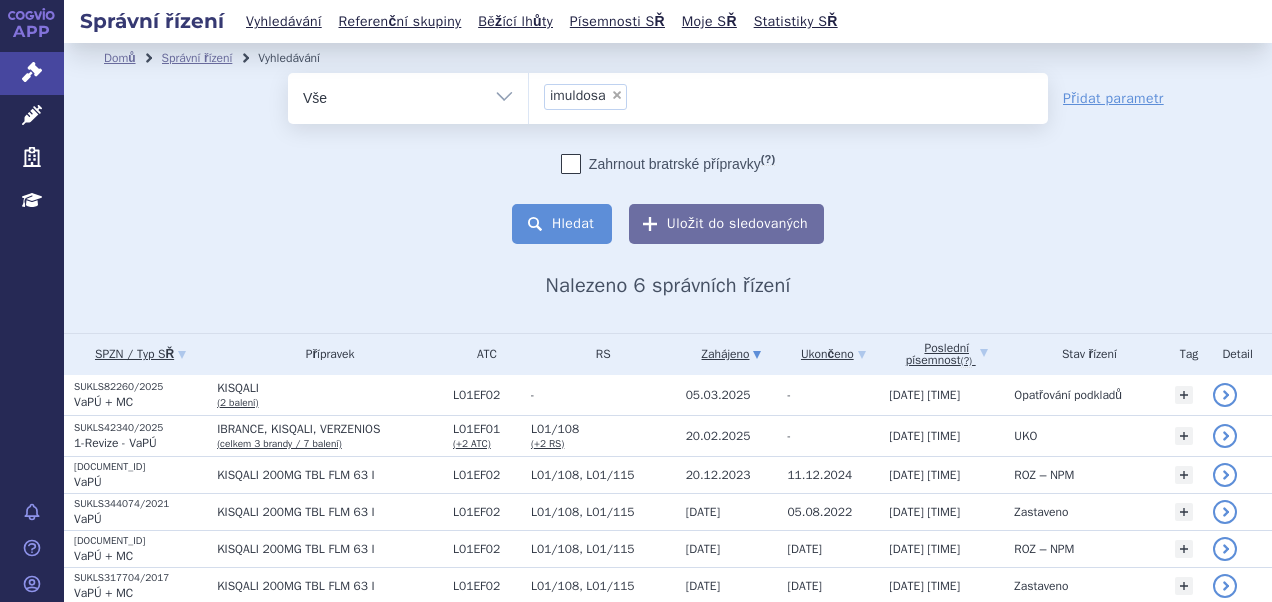 click on "Hledat" at bounding box center [562, 224] 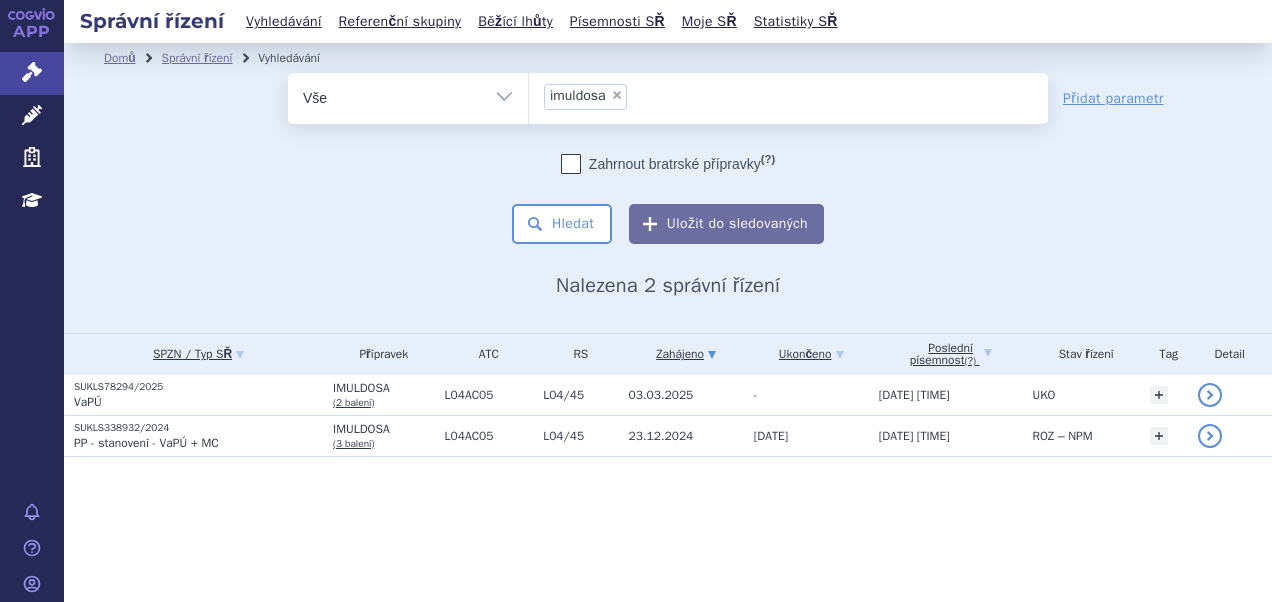 scroll, scrollTop: 0, scrollLeft: 0, axis: both 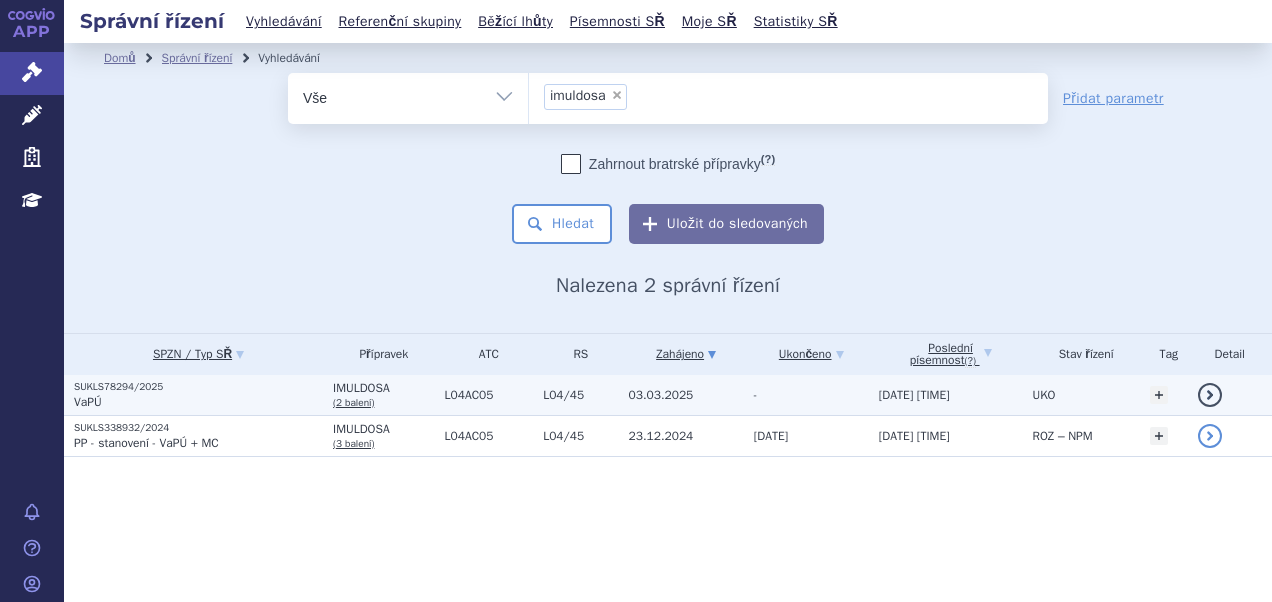 click on "SUKLS78294/2025
VaPÚ" at bounding box center [193, 395] 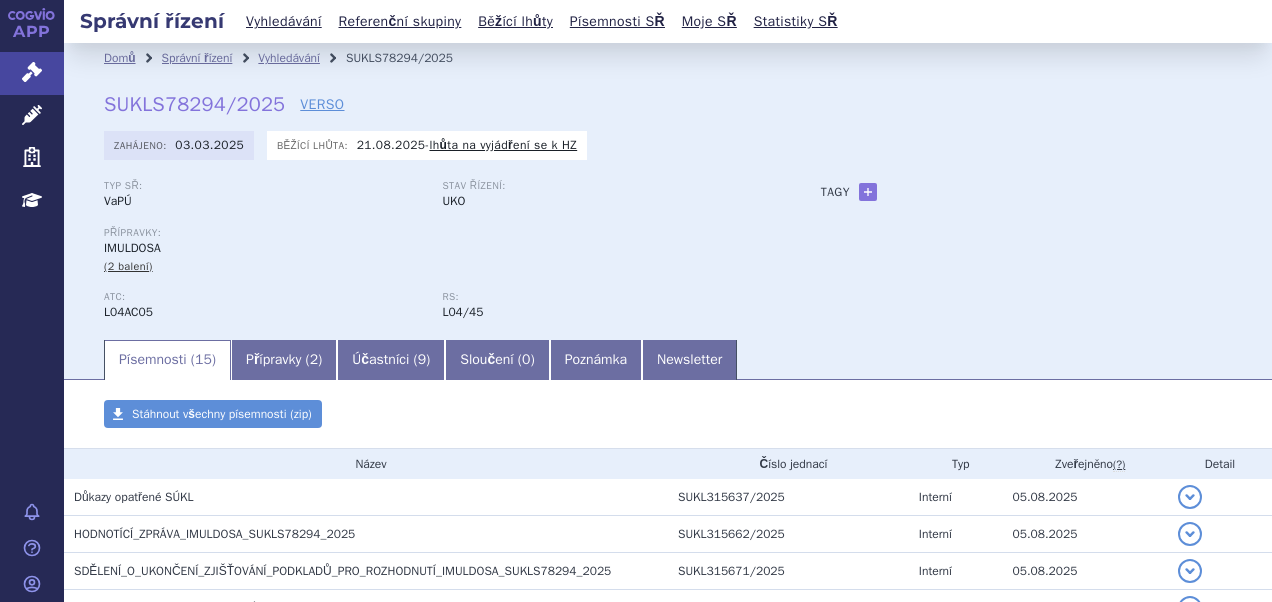 scroll, scrollTop: 0, scrollLeft: 0, axis: both 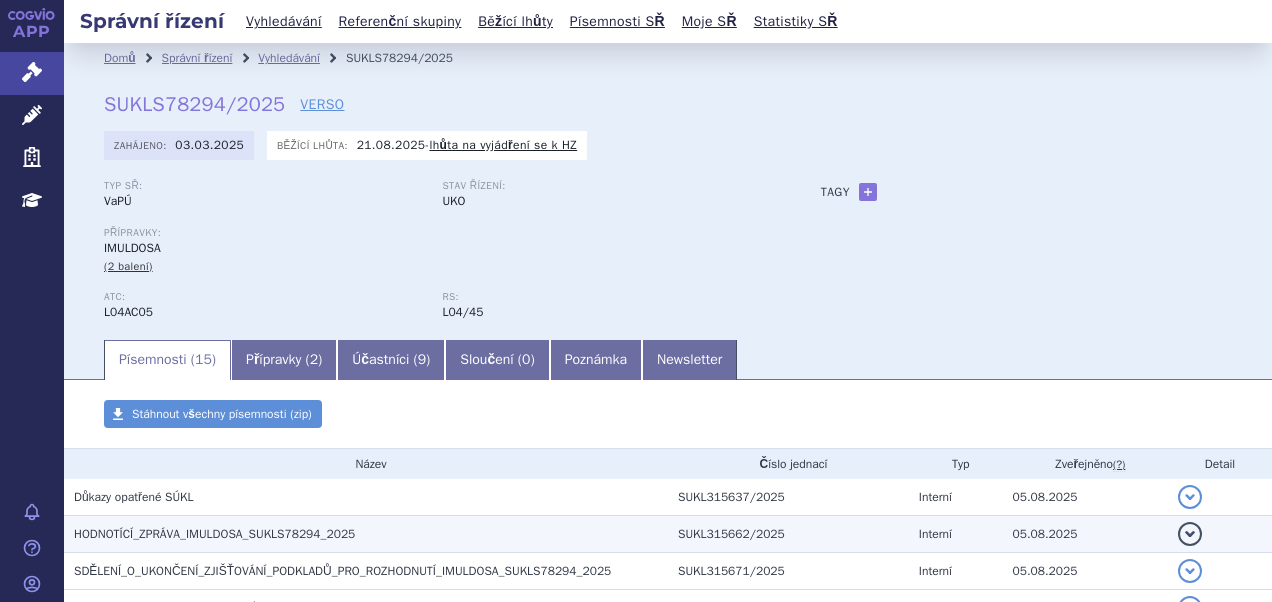 click on "HODNOTÍCÍ_ZPRÁVA_IMULDOSA_SUKLS78294_2025" at bounding box center [214, 534] 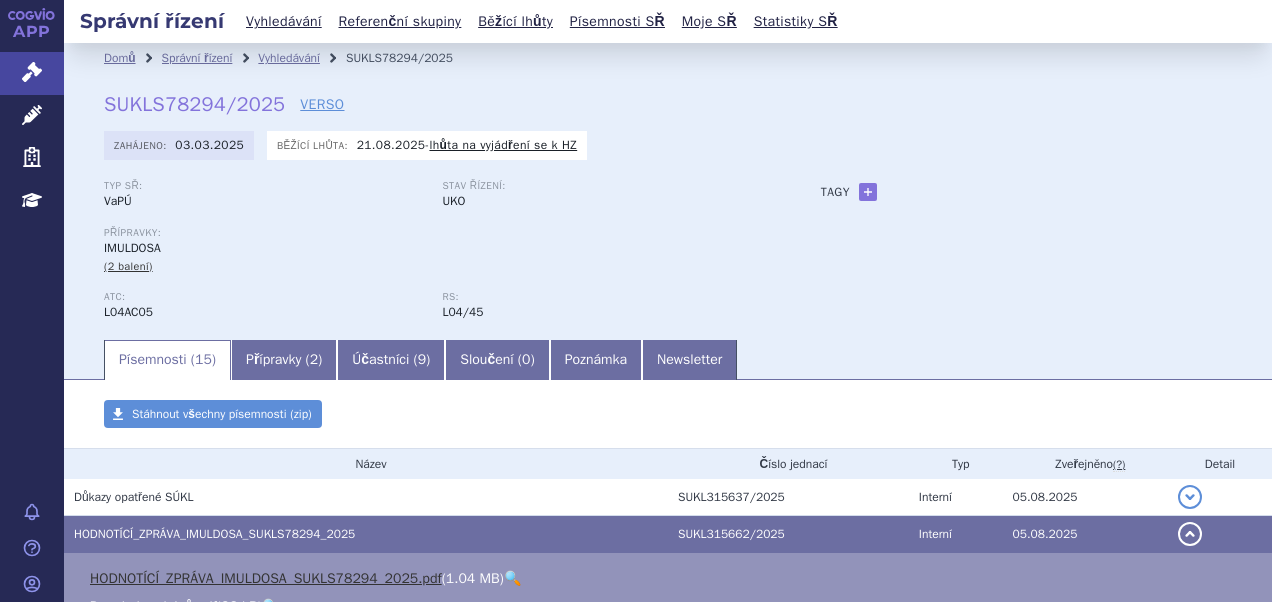 click on "HODNOTÍCÍ_ZPRÁVA_IMULDOSA_SUKLS78294_2025.pdf" at bounding box center [266, 578] 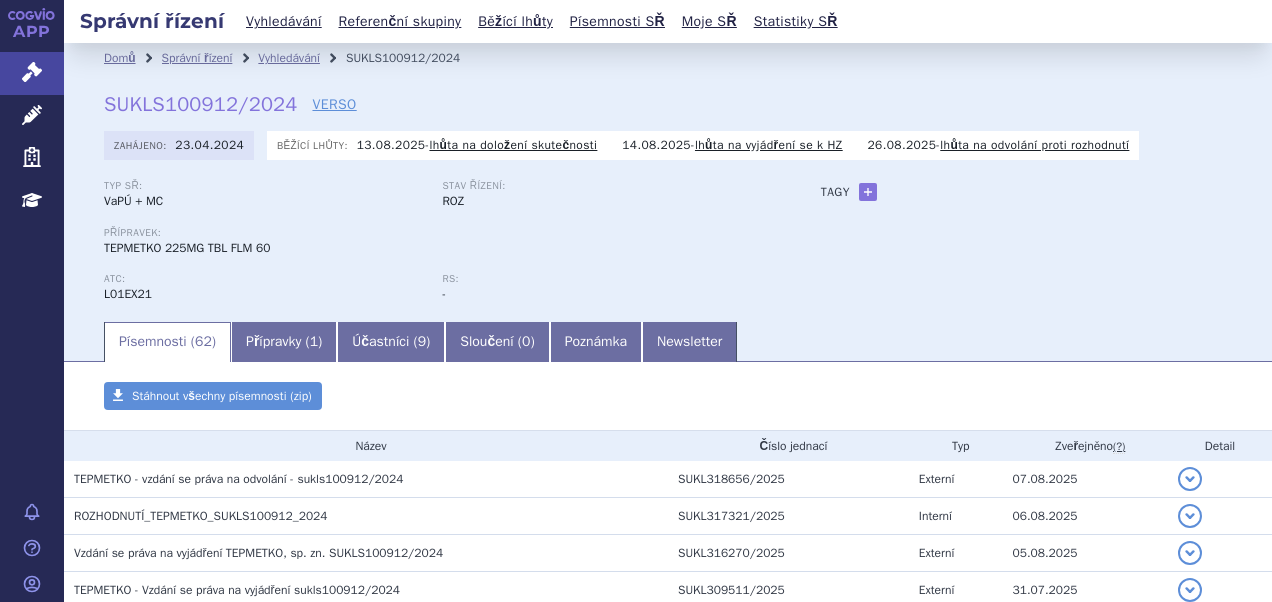 scroll, scrollTop: 0, scrollLeft: 0, axis: both 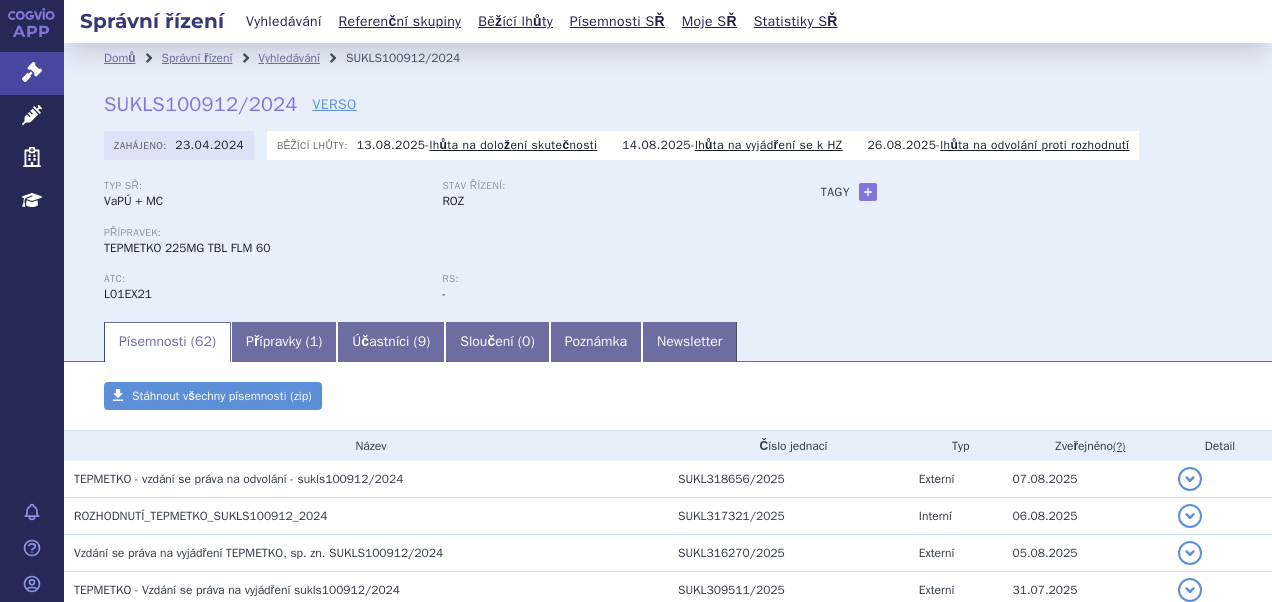 click on "Vyhledávání" at bounding box center [284, 21] 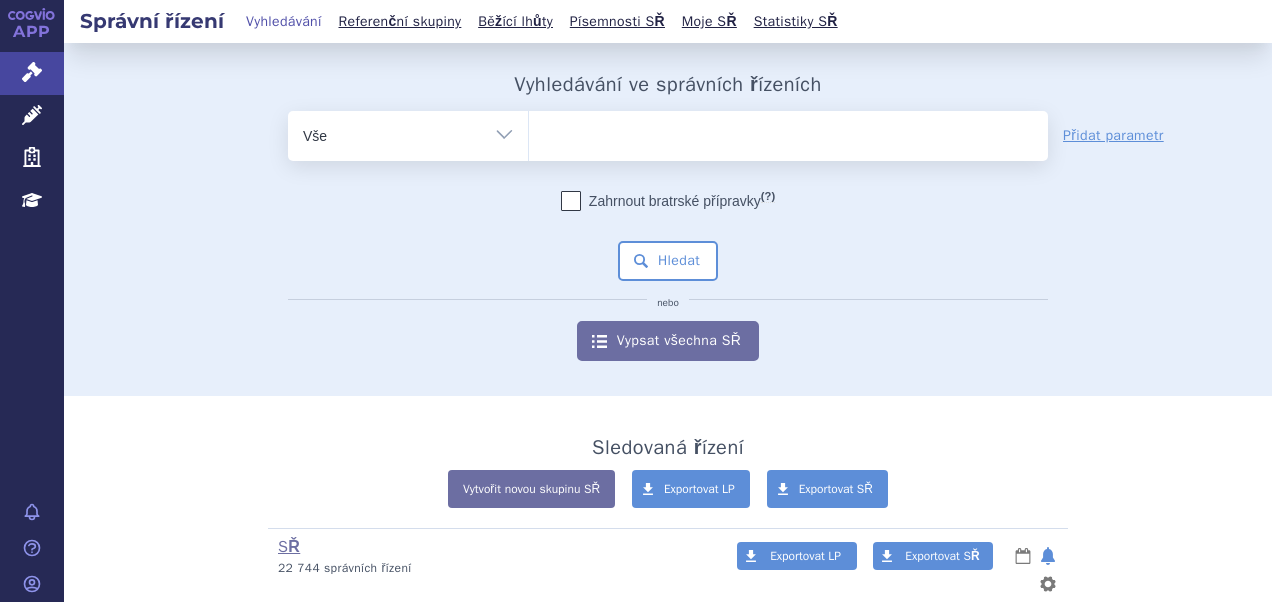 scroll, scrollTop: 0, scrollLeft: 0, axis: both 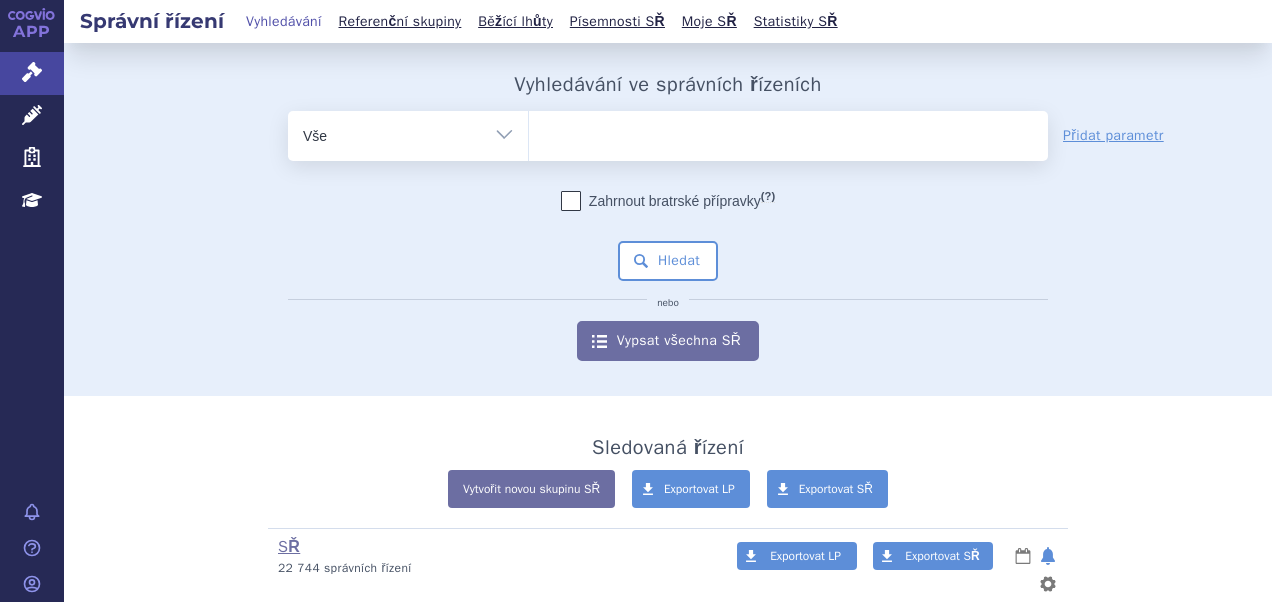 click at bounding box center (788, 132) 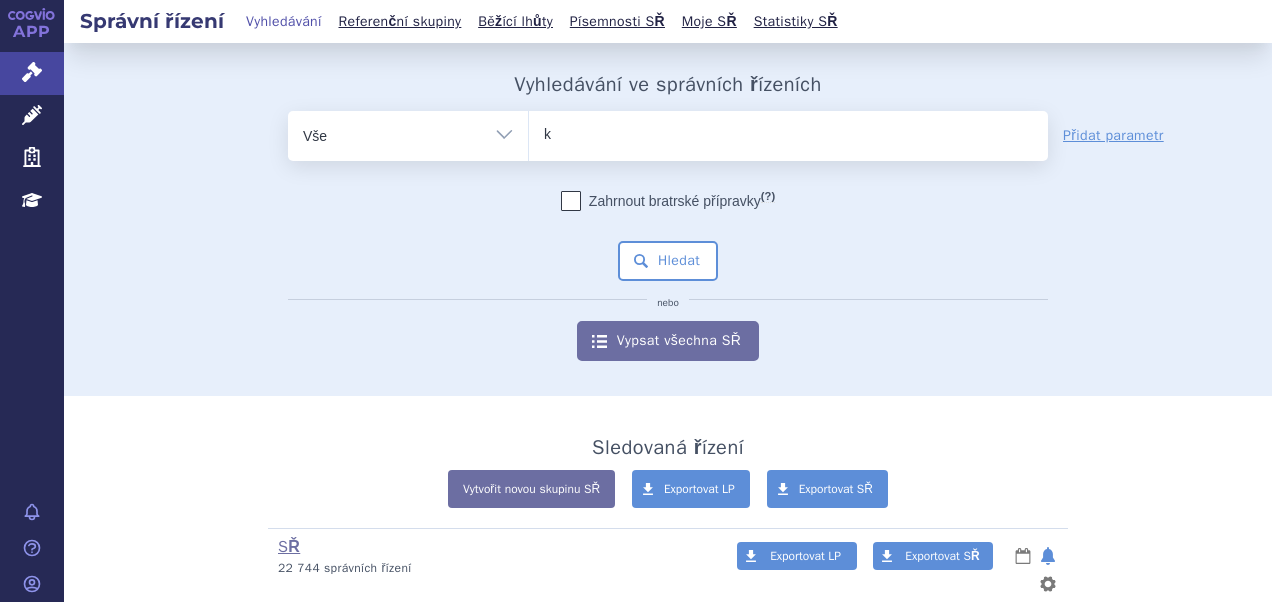 type on "ke" 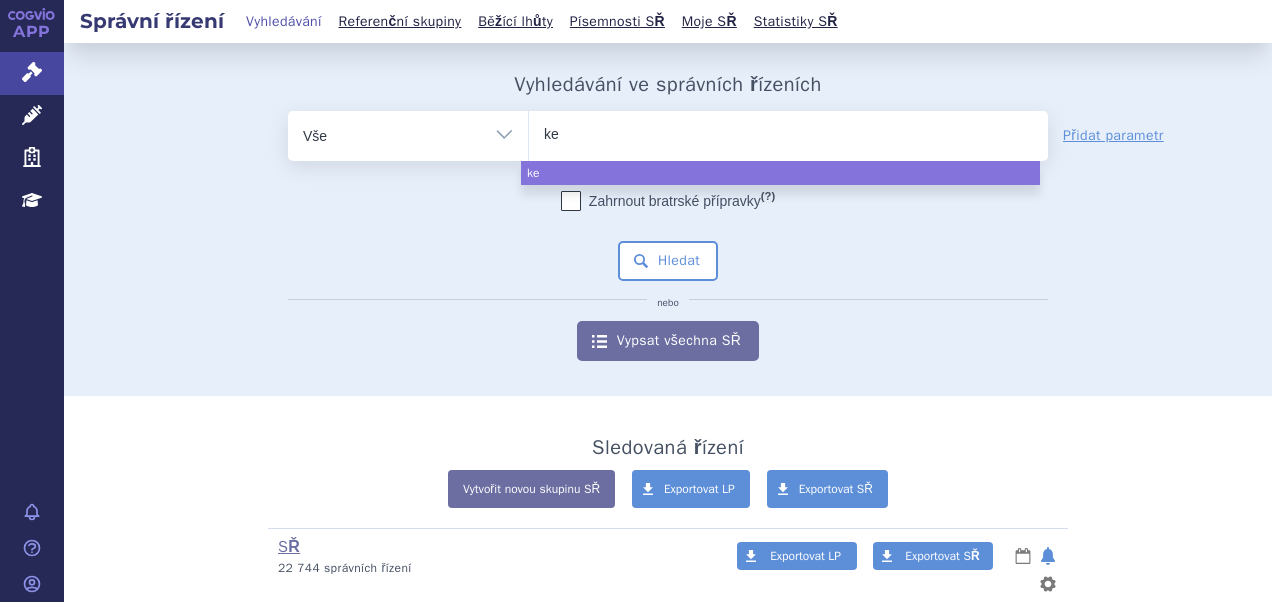 type on "key" 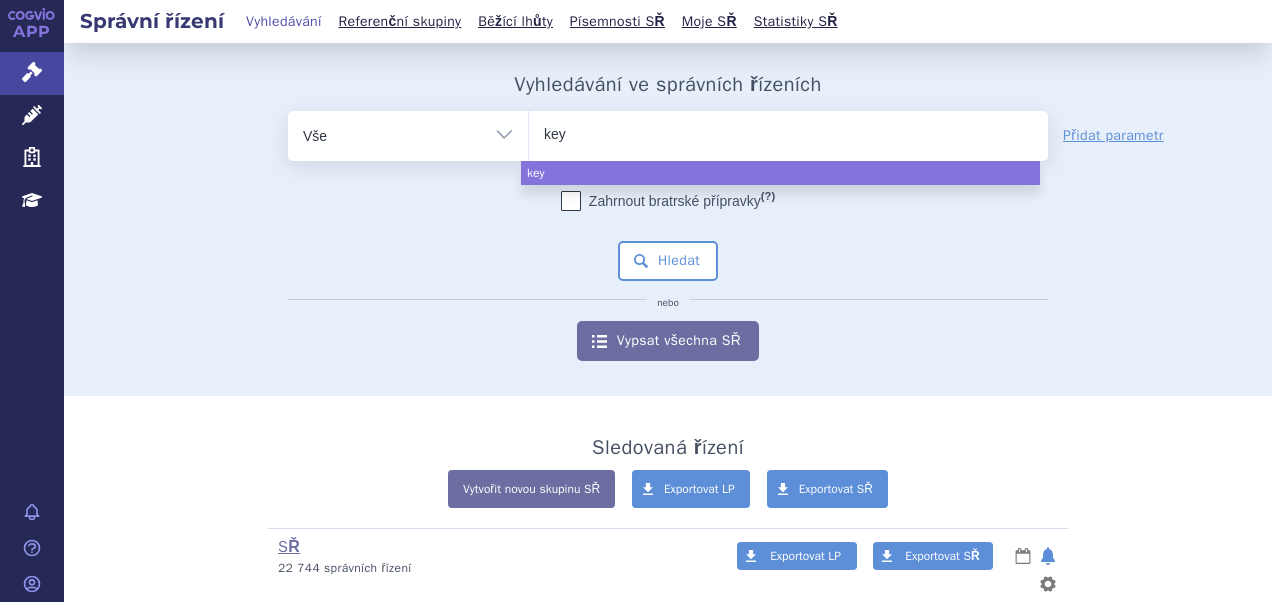 type on "keyt" 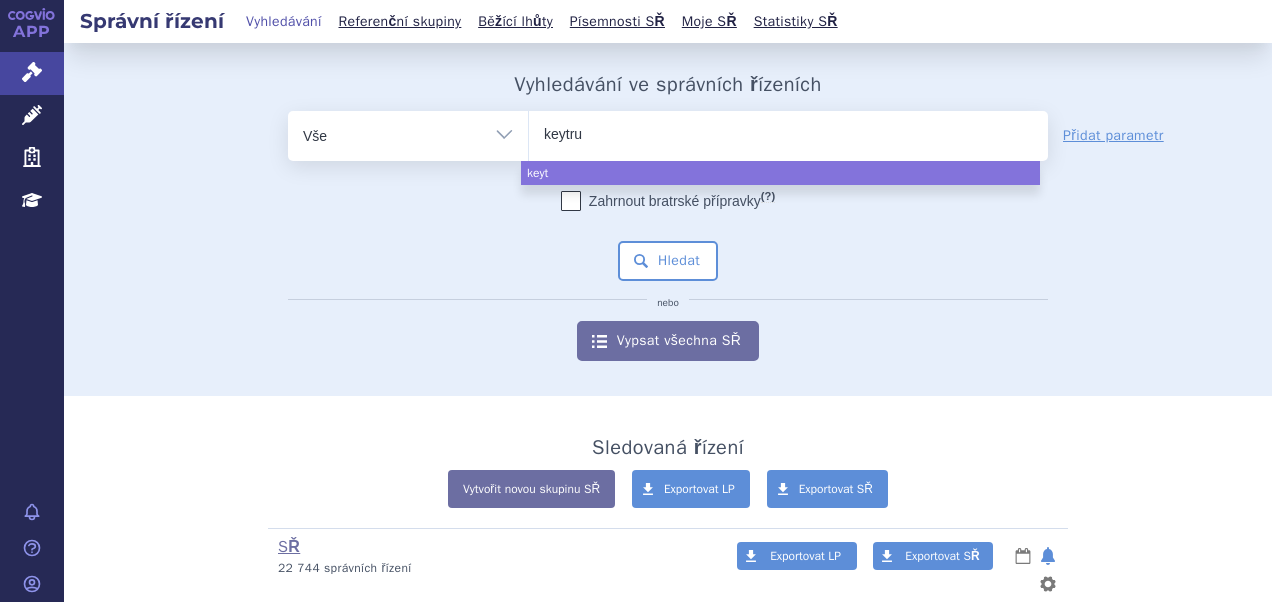 type on "keytrud" 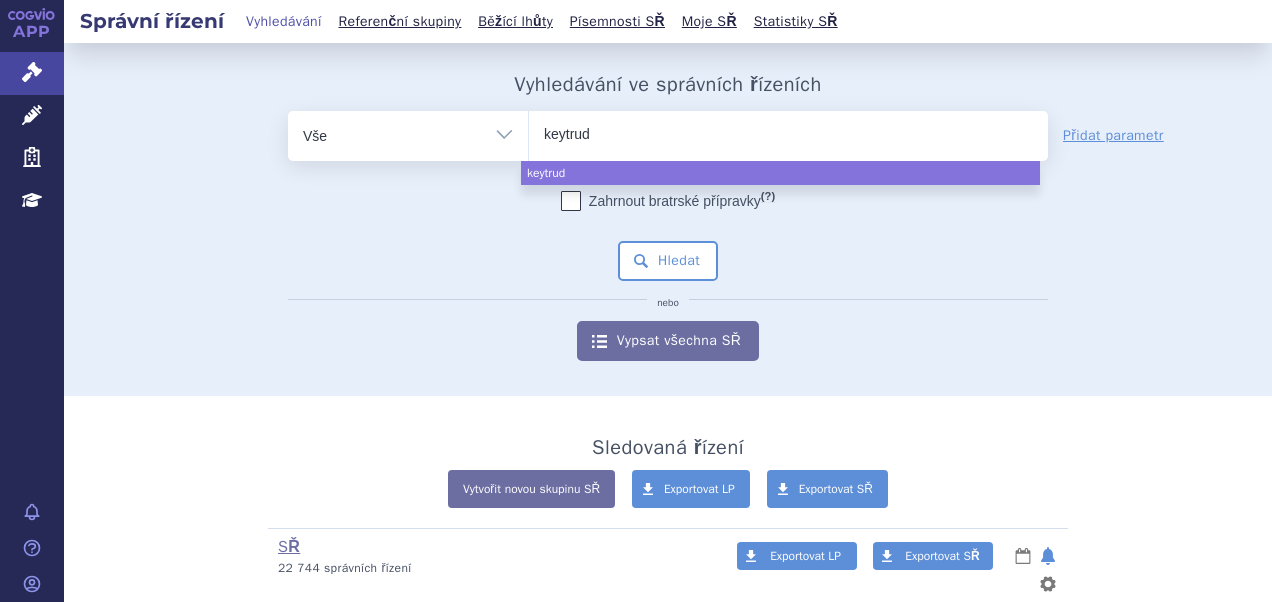 type on "keytruda" 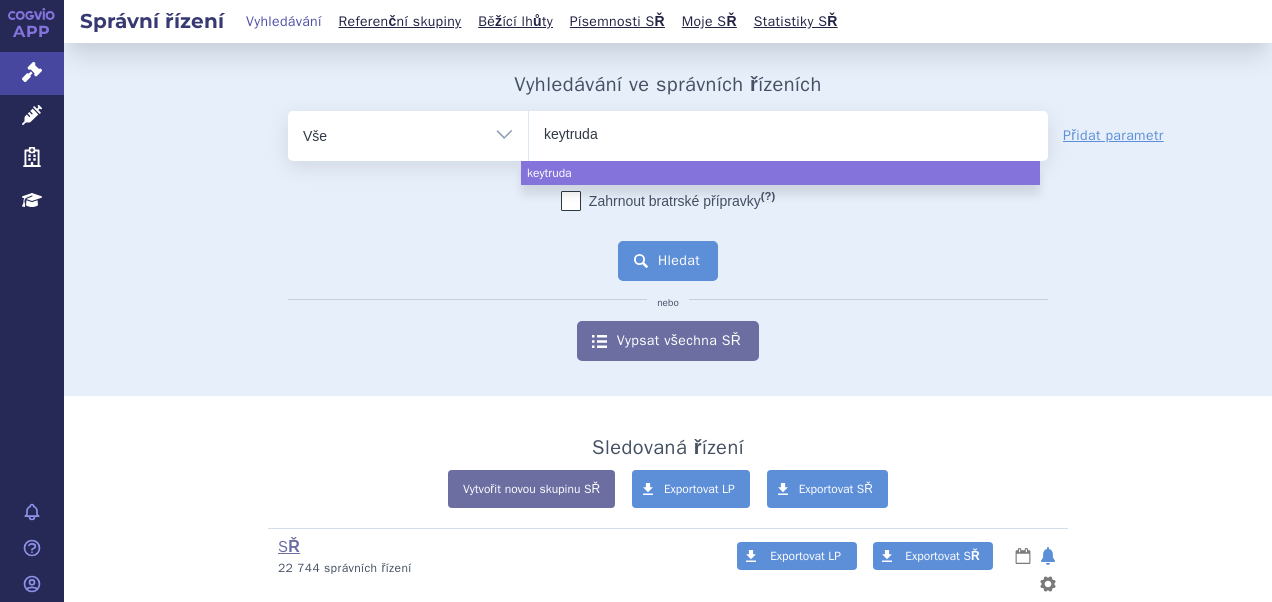 select on "keytruda" 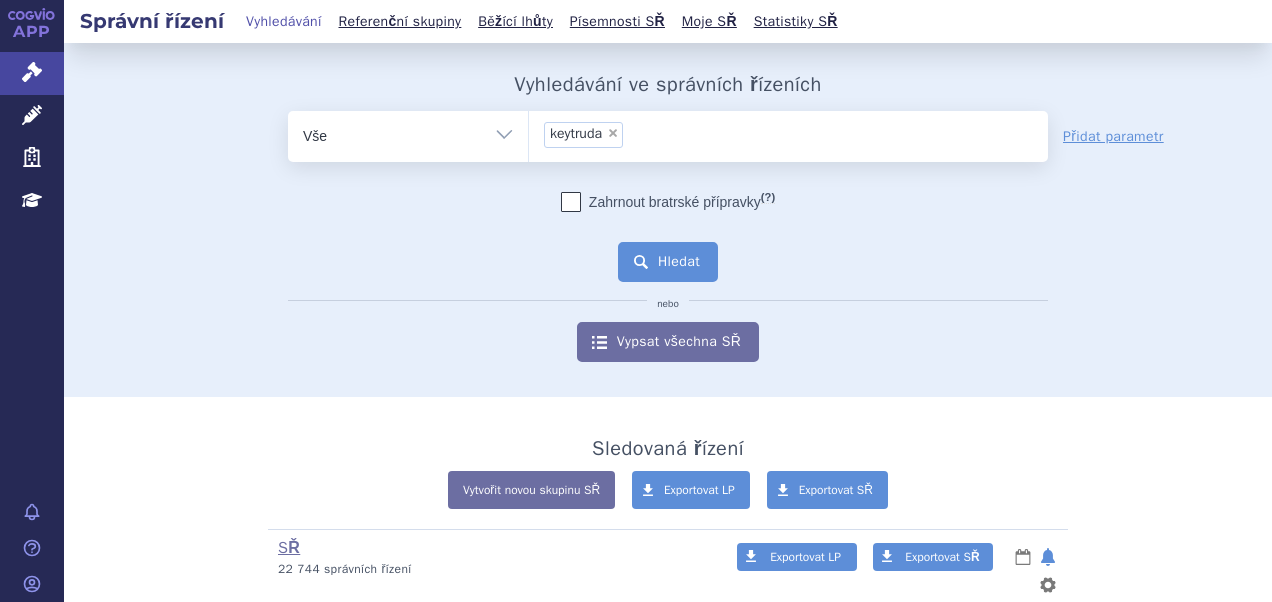 click on "Hledat" at bounding box center [668, 262] 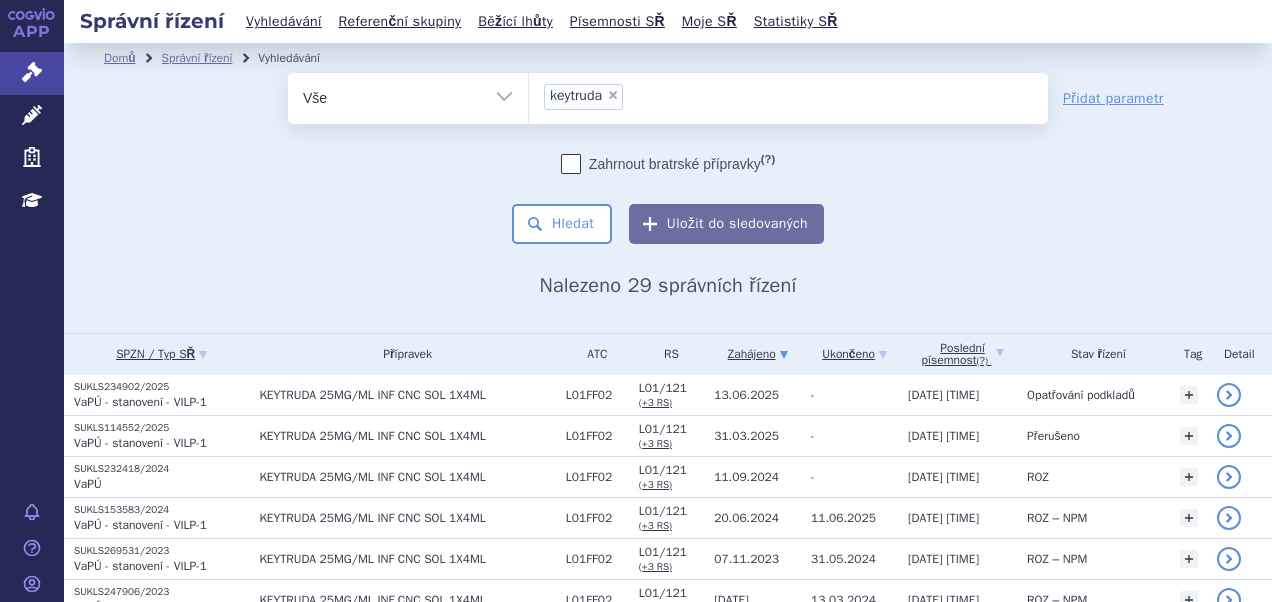 scroll, scrollTop: 0, scrollLeft: 0, axis: both 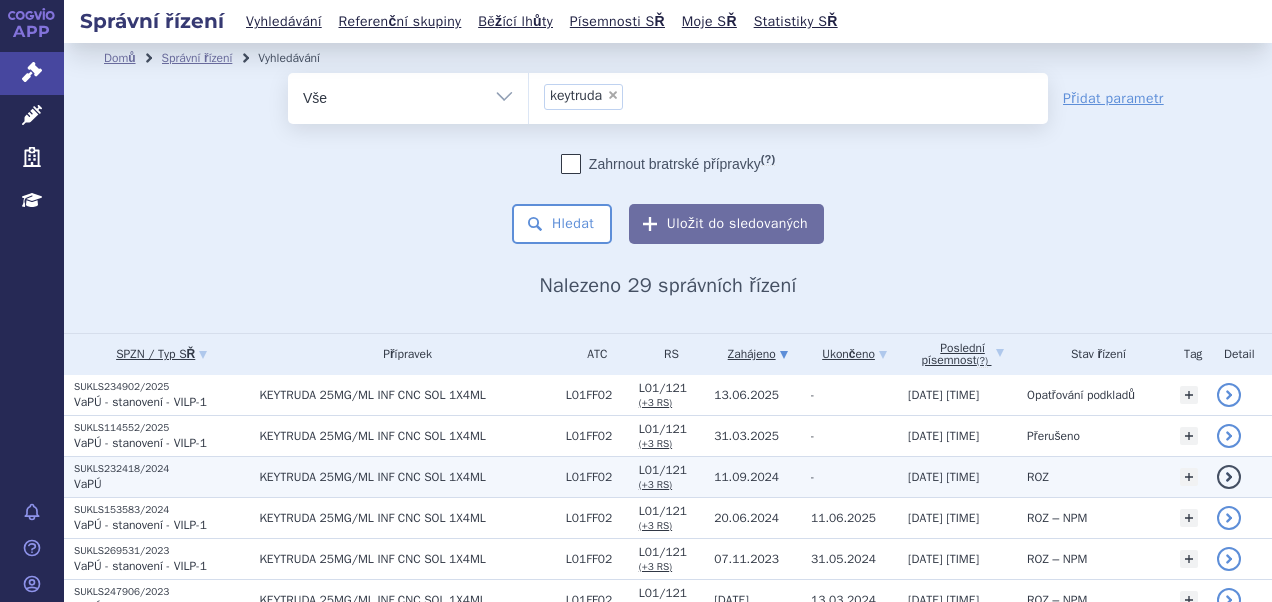 click on "SUKLS232418/2024" at bounding box center [161, 469] 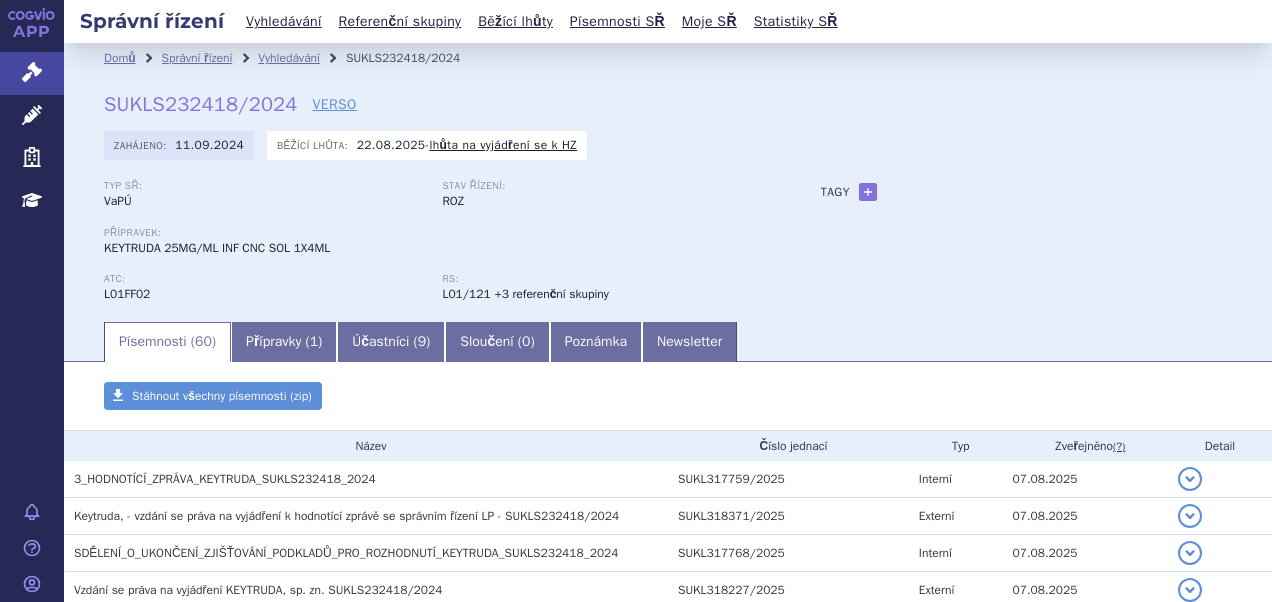 scroll, scrollTop: 0, scrollLeft: 0, axis: both 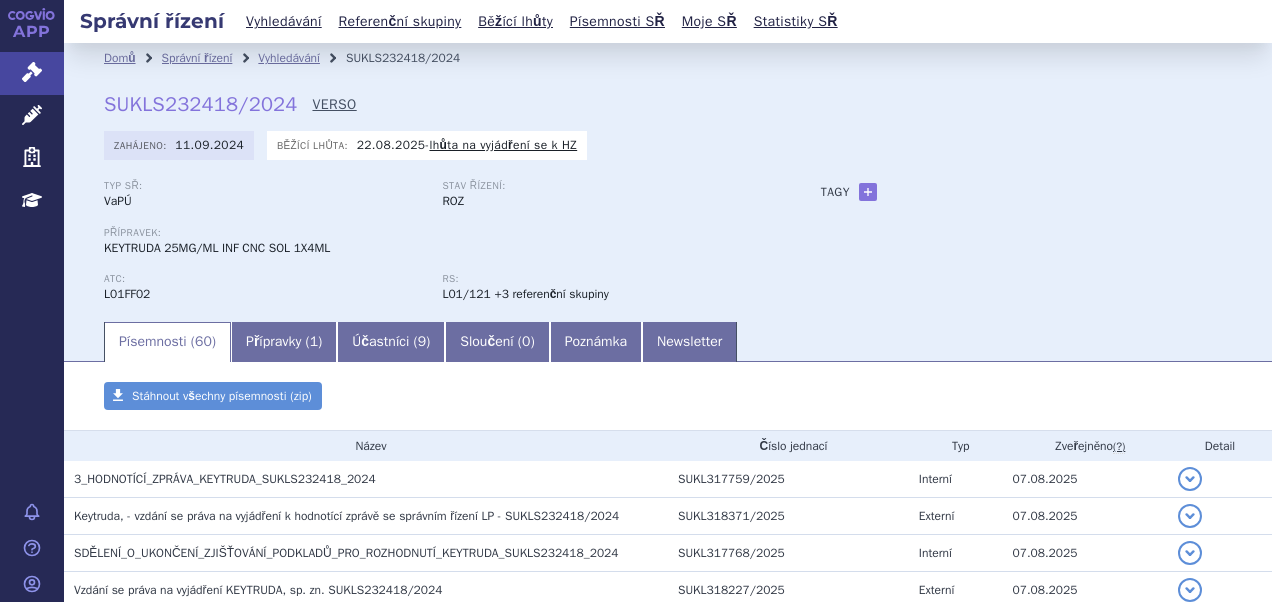 click on "VERSO" at bounding box center (334, 105) 